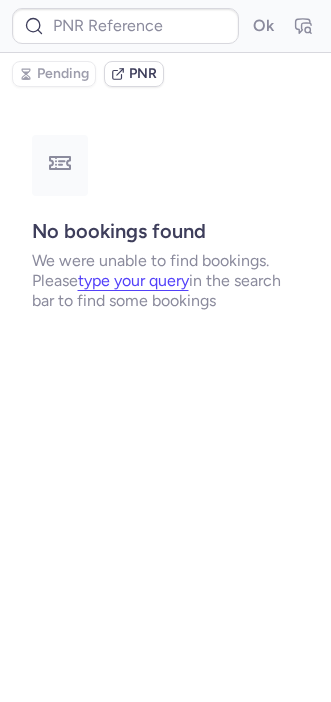 scroll, scrollTop: 0, scrollLeft: 0, axis: both 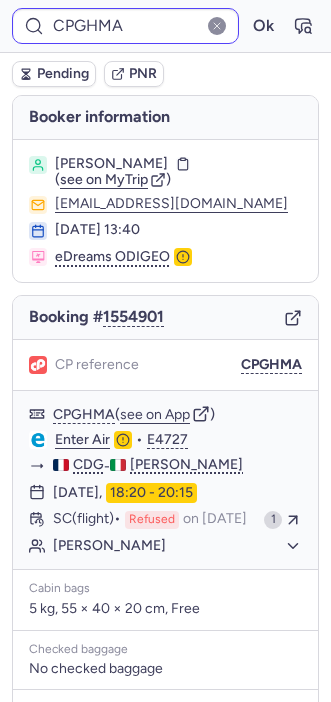 type on "BT120573" 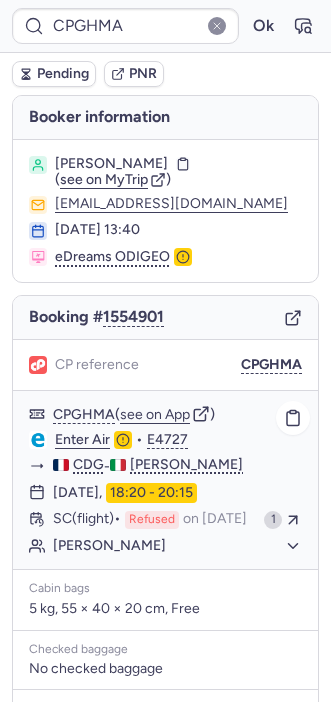 scroll, scrollTop: 327, scrollLeft: 0, axis: vertical 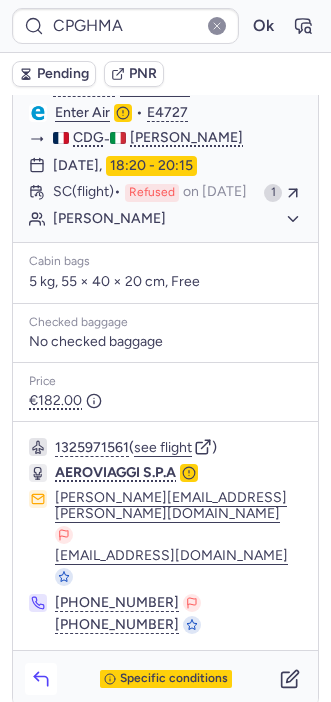 click 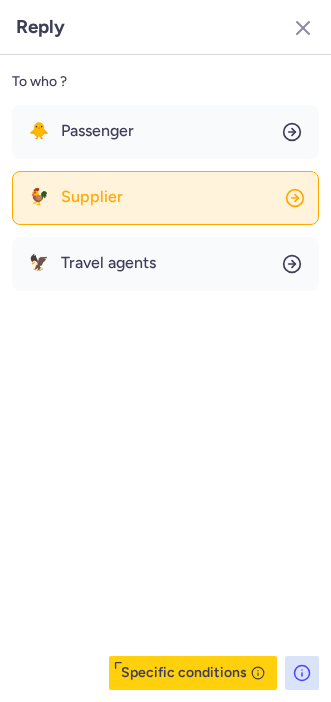 click on "Supplier" at bounding box center [92, 197] 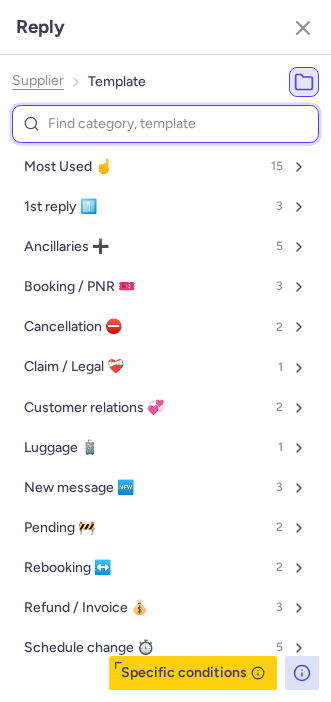scroll, scrollTop: 15, scrollLeft: 0, axis: vertical 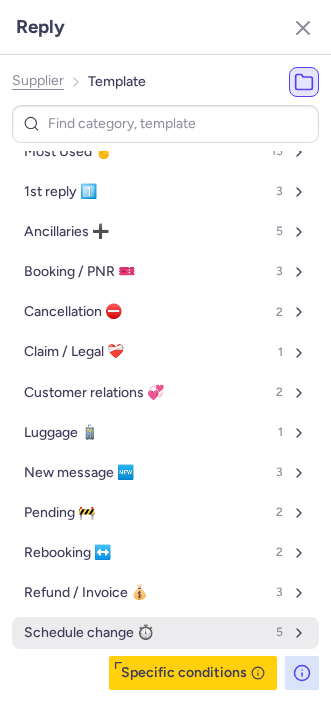 click on "Schedule change ⏱️" at bounding box center (89, 633) 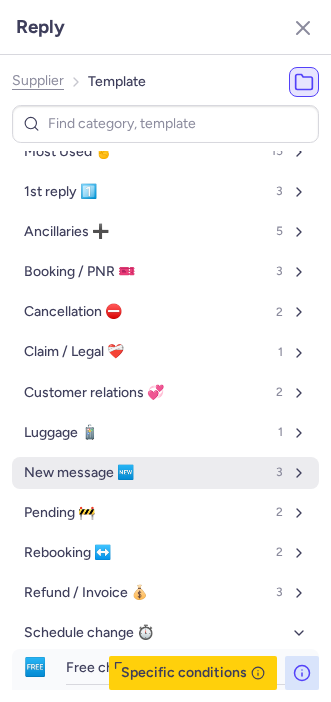 scroll, scrollTop: 199, scrollLeft: 0, axis: vertical 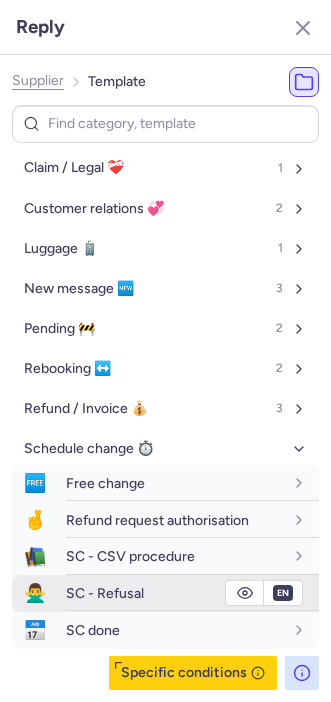 click on "SC - Refusal" at bounding box center (192, 593) 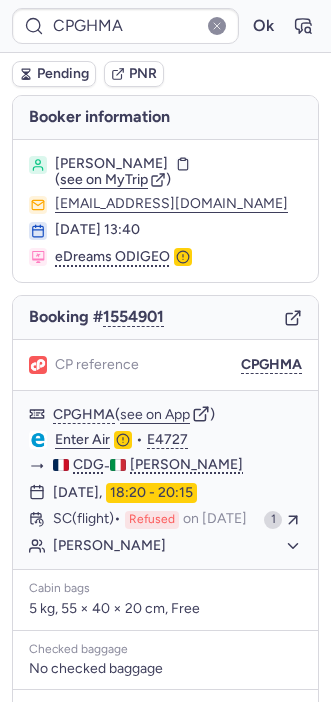 scroll, scrollTop: 0, scrollLeft: 0, axis: both 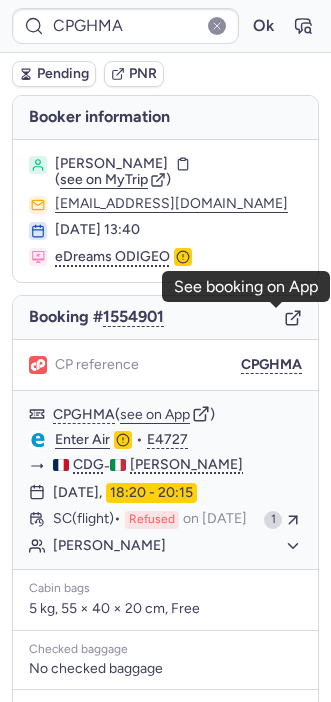 click 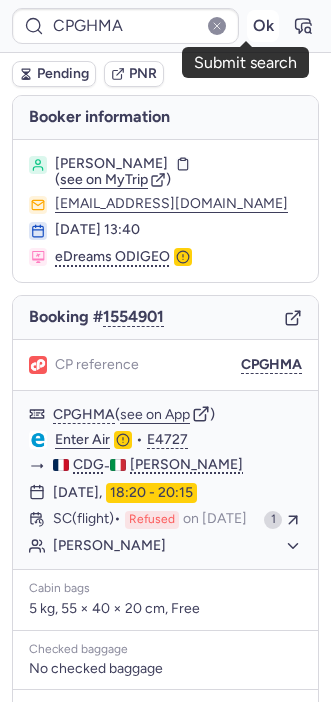 click on "Ok" at bounding box center [263, 26] 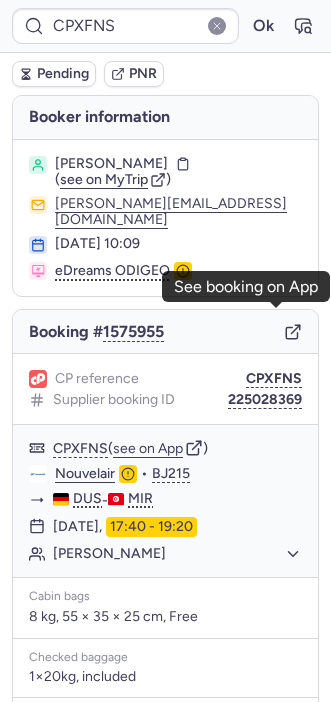click on "CPXFNS  Ok  Pending PNR [PERSON_NAME] information [PERSON_NAME]  ( see on MyTrip  )  [PERSON_NAME][EMAIL_ADDRESS][DOMAIN_NAME] [DATE] 10:09 eDreams ODIGEO Booking # 1575955 CP reference CPXFNS Supplier booking ID 225028369 CPXFNS  ( see on App )  Nouvelair  •  BJ215 DUS  -  MIR [DATE]  17:40 - 19:20 [PERSON_NAME]   Cabin bags  8 kg, 55 × 35 × 25 cm, Free Checked baggage 1×20kg, included Price €286.62  1280124488  ( see flight )  MAYFAIR JETS GMBH [EMAIL_ADDRESS][DOMAIN_NAME] [EMAIL_ADDRESS][DOMAIN_NAME] [EMAIL_ADDRESS][DOMAIN_NAME] [PHONE_NUMBER] [PHONE_NUMBER] [PHONE_NUMBER] Specific conditions
See booking on App" at bounding box center (165, 0) 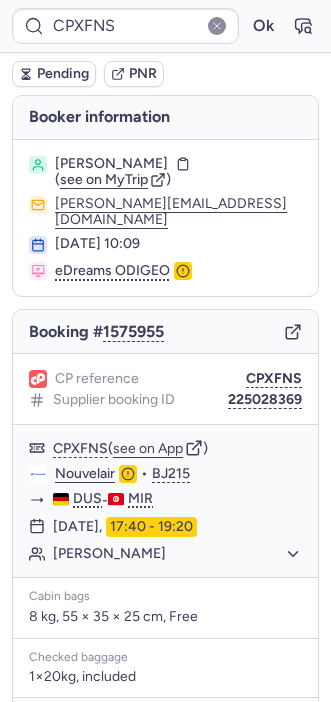 click on "Booking # 1575955" at bounding box center [165, 332] 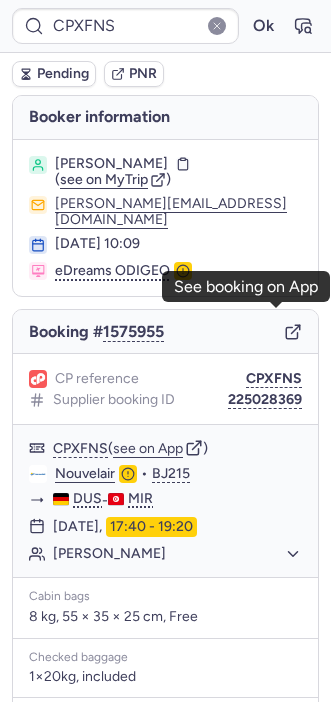 click 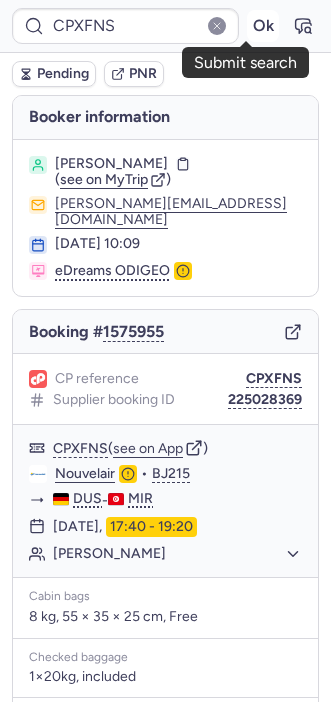 click on "Ok" at bounding box center [263, 26] 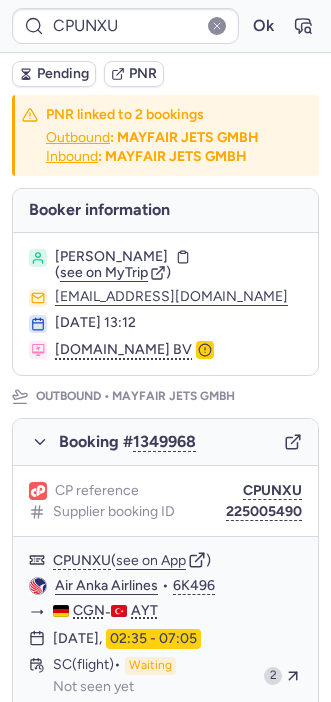 type on "CPWYSK" 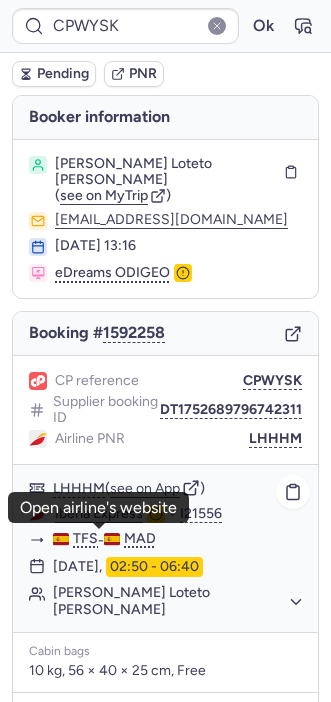 scroll, scrollTop: 329, scrollLeft: 0, axis: vertical 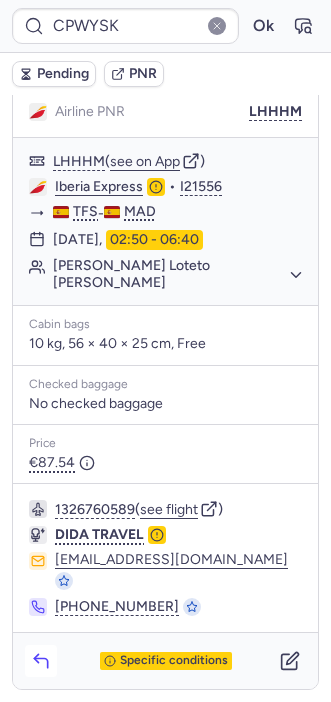 click 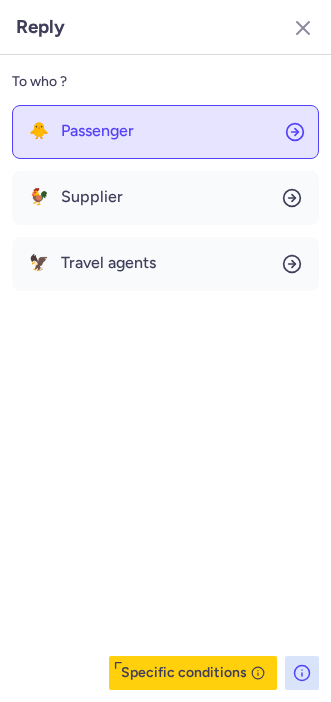 click on "Passenger" at bounding box center (97, 131) 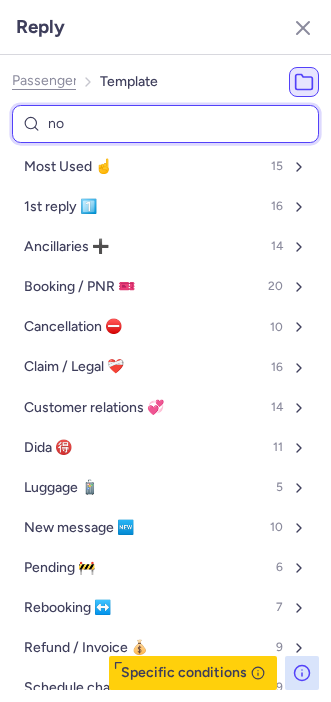 type on "non" 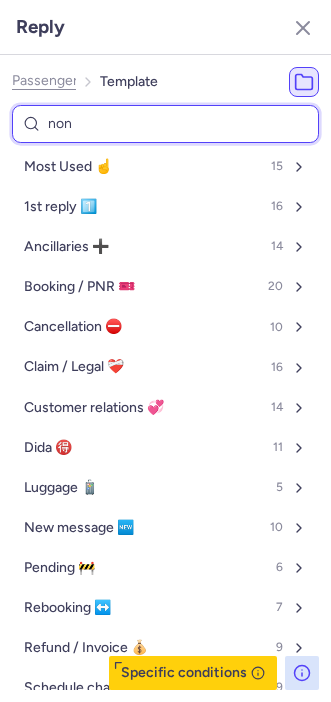 select on "en" 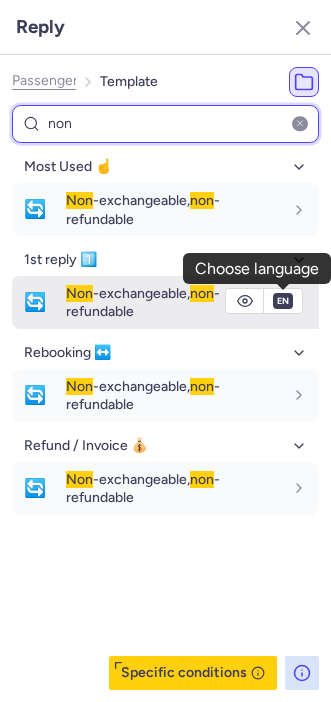 type on "non" 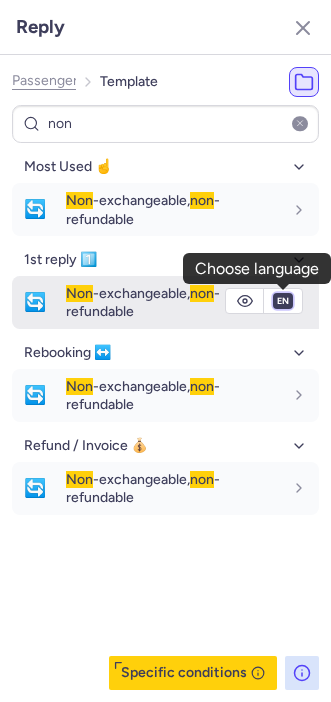 click on "fr en de nl pt es it ru" at bounding box center [283, 301] 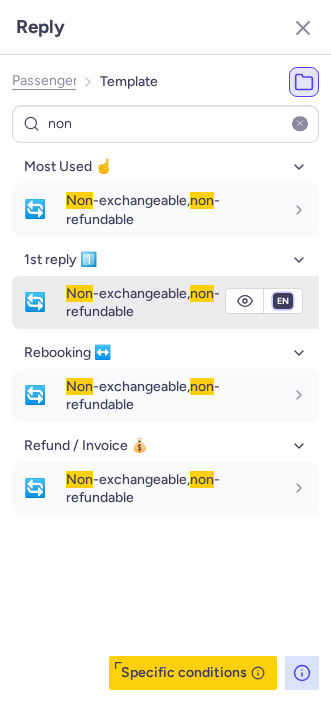 select on "es" 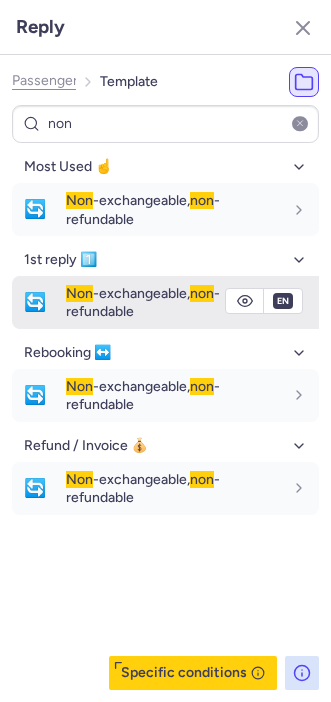 click on "fr en de nl pt es it ru" at bounding box center (283, 301) 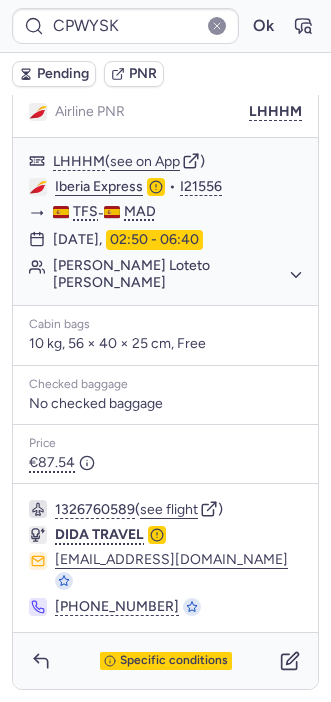 type on "CPMMBF" 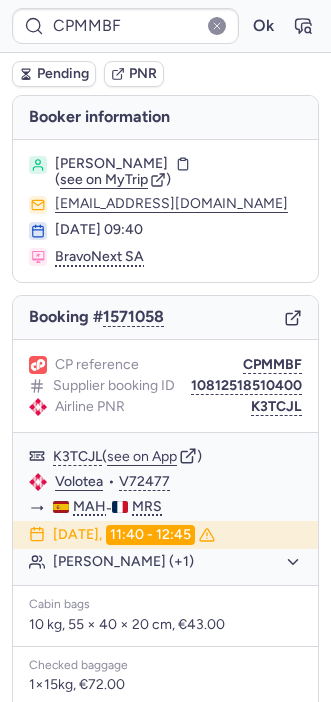 scroll, scrollTop: 339, scrollLeft: 0, axis: vertical 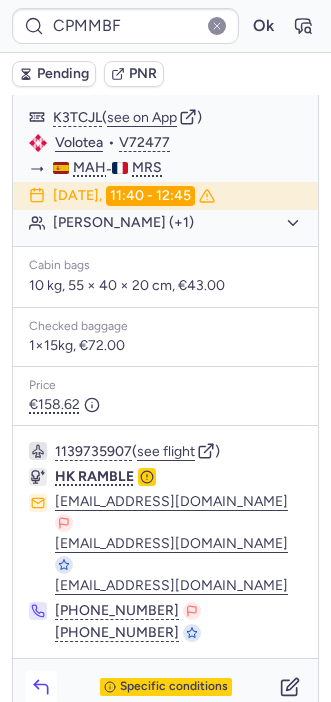 click 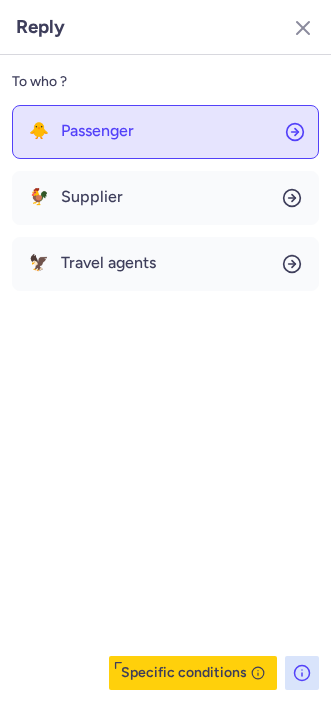 click on "Passenger" at bounding box center [97, 131] 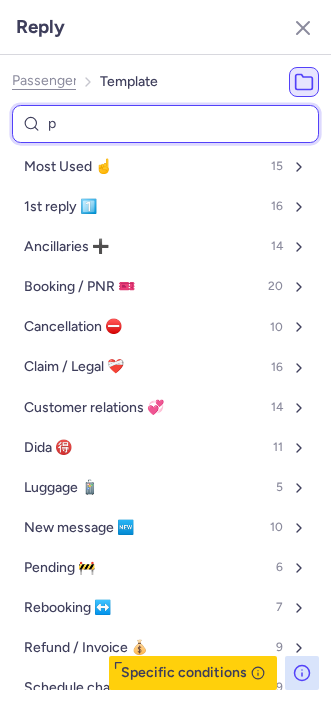 type on "pn" 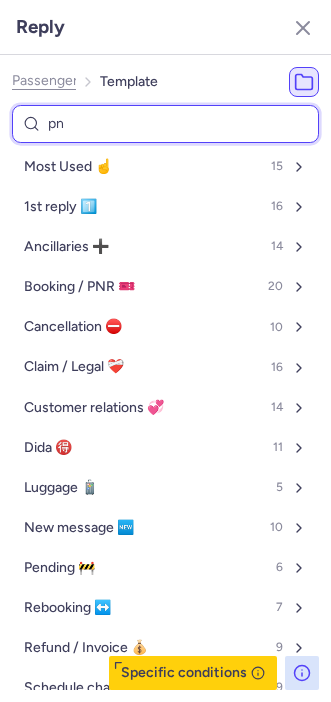 select on "en" 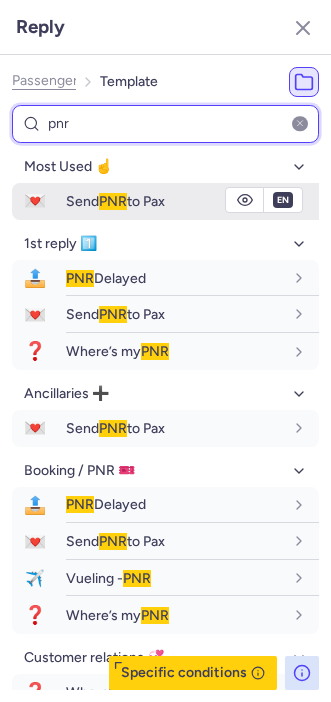 type on "pnr" 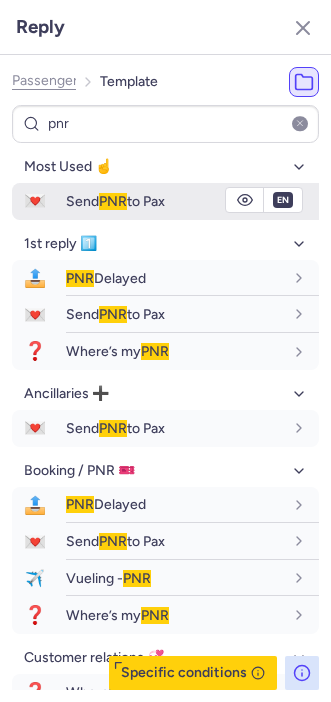 click on "💌 Send  PNR  to Pax" at bounding box center (165, 201) 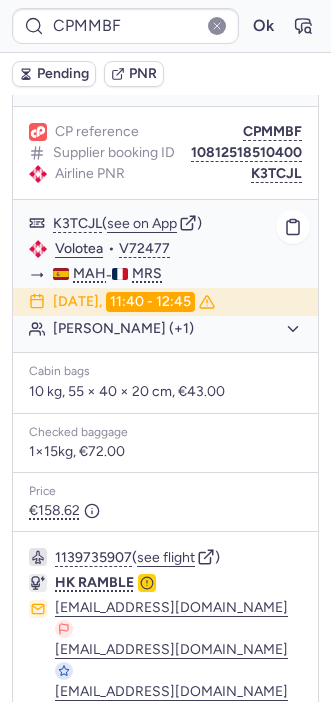 scroll, scrollTop: 232, scrollLeft: 0, axis: vertical 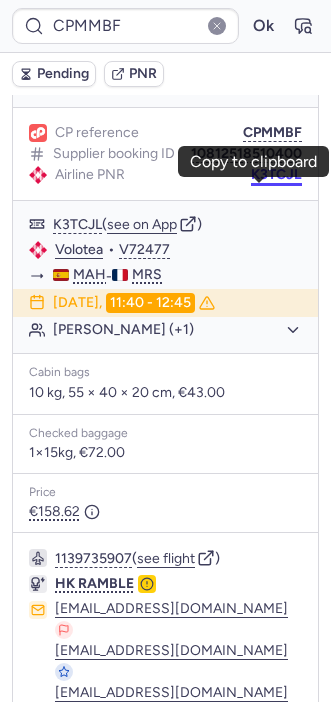 click on "K3TCJL" at bounding box center (276, 175) 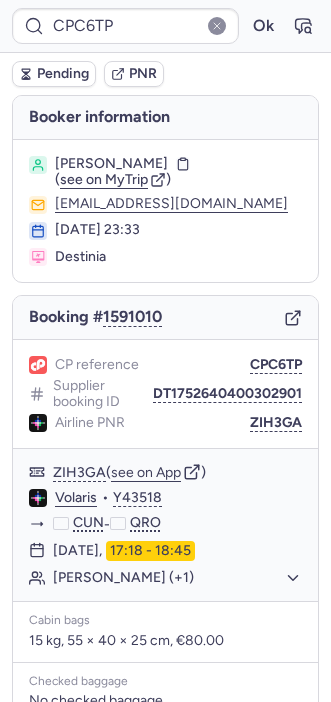 scroll, scrollTop: 260, scrollLeft: 0, axis: vertical 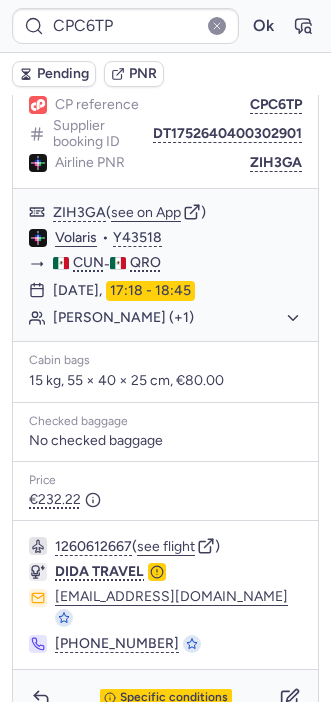 type on "BT120573" 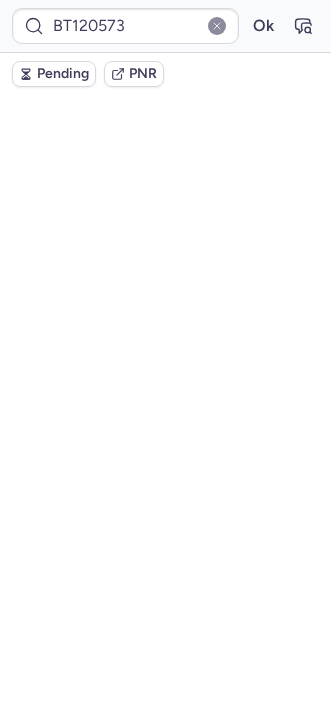 scroll, scrollTop: 0, scrollLeft: 0, axis: both 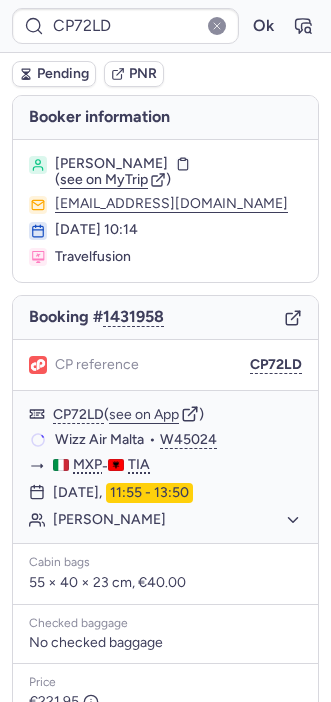 type on "CPC6TP" 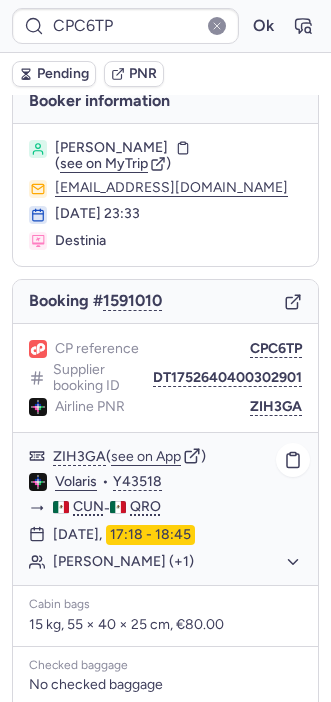 scroll, scrollTop: 0, scrollLeft: 0, axis: both 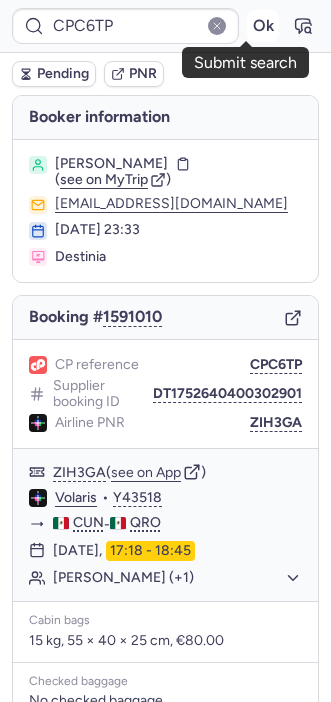 click on "Ok" at bounding box center (263, 26) 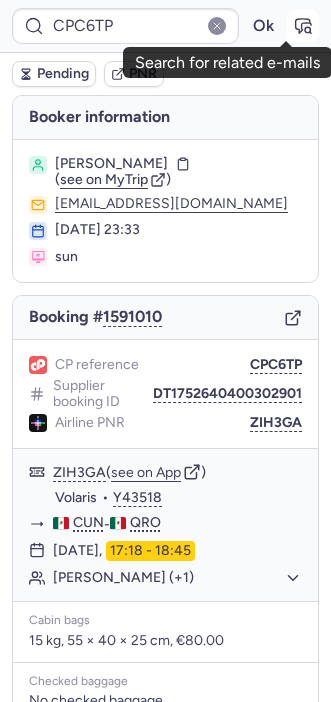 click 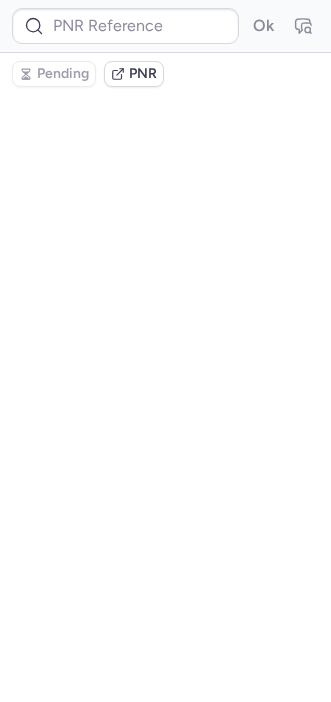 type on "CPC6TP" 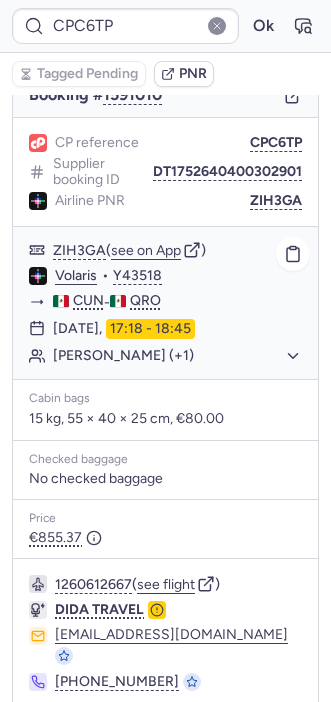 scroll, scrollTop: 260, scrollLeft: 0, axis: vertical 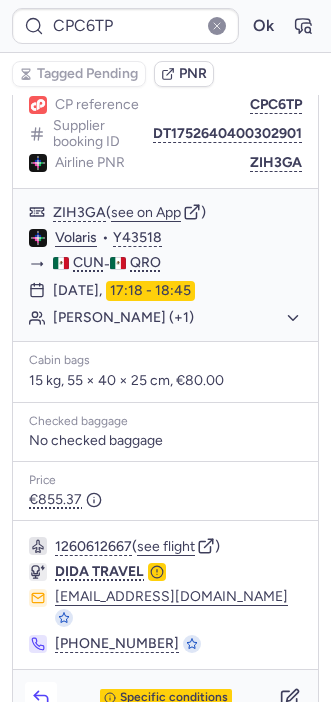 click at bounding box center [41, 698] 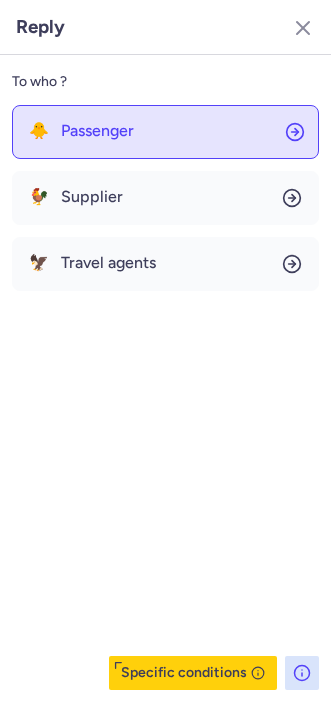 click on "Passenger" at bounding box center (97, 131) 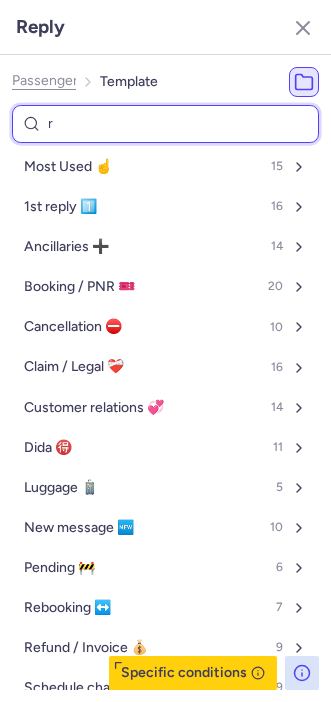 type on "re" 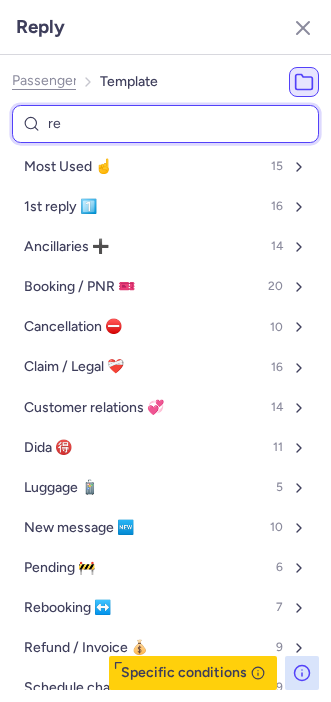 select on "es" 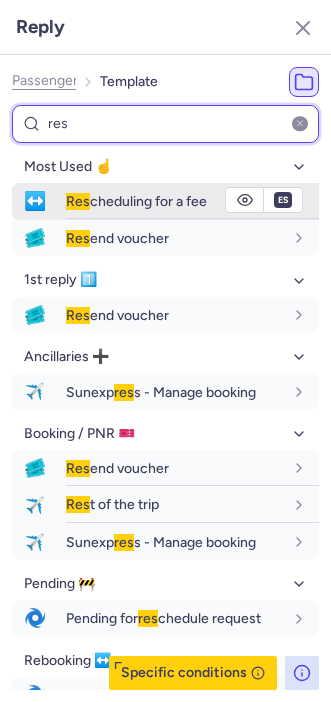 type on "res" 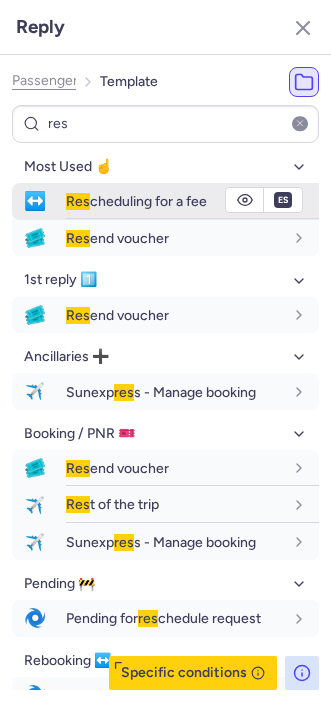 click on "Res" at bounding box center (78, 201) 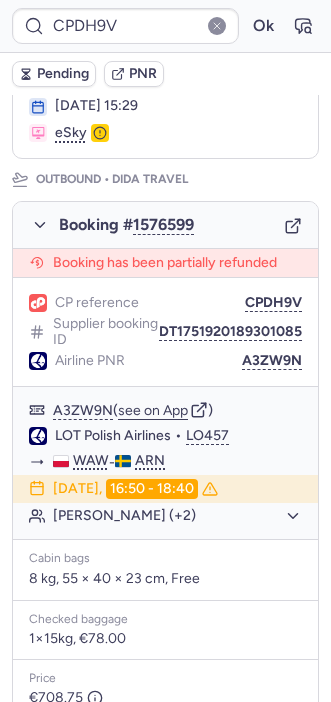 scroll, scrollTop: 229, scrollLeft: 0, axis: vertical 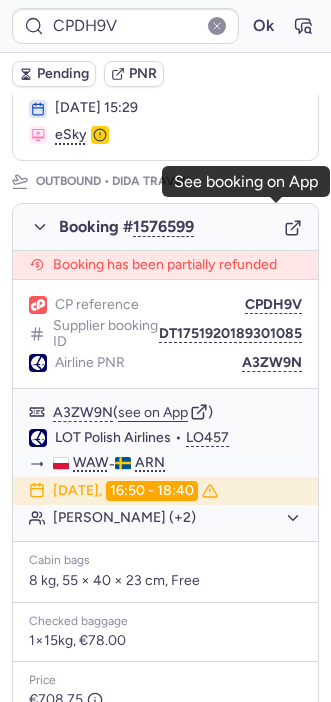 click 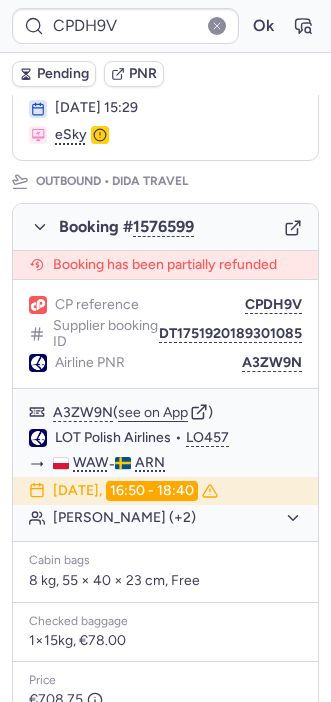 type on "CPO3YG" 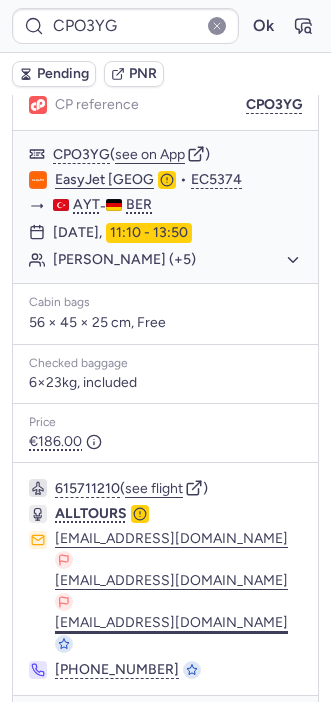 scroll, scrollTop: 259, scrollLeft: 0, axis: vertical 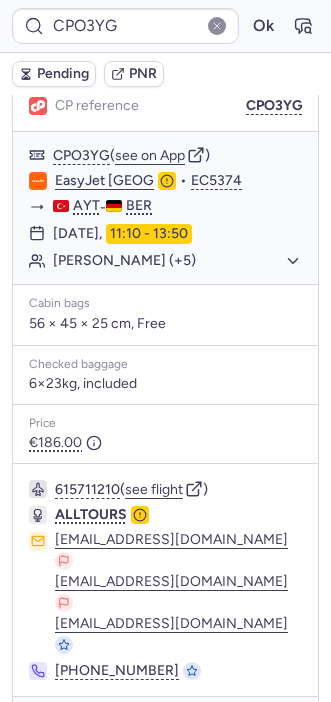 click on "Specific conditions" at bounding box center [166, 725] 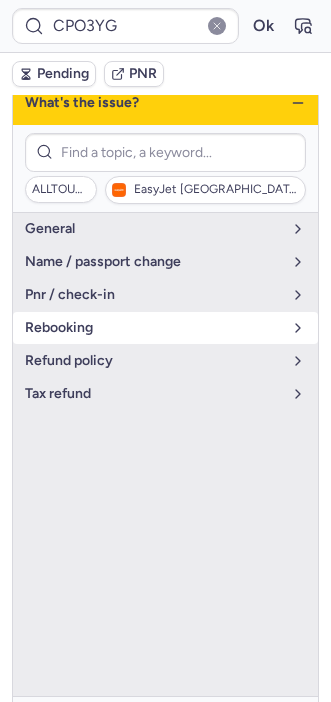 click on "rebooking" at bounding box center (165, 328) 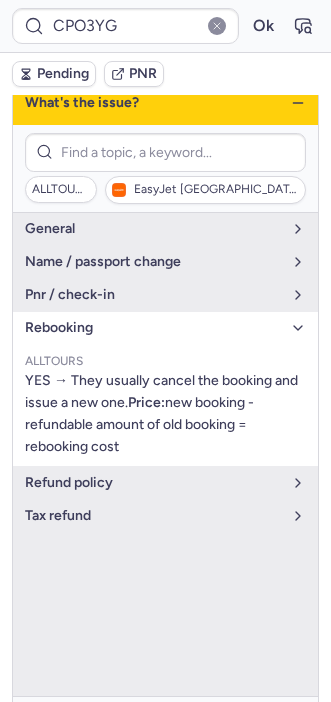 click on "Specific conditions" at bounding box center (174, 725) 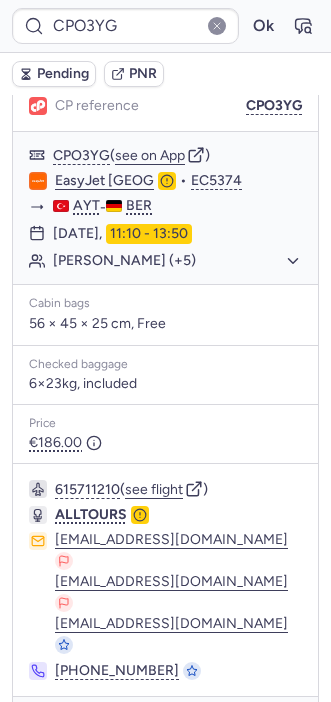 click at bounding box center (290, 725) 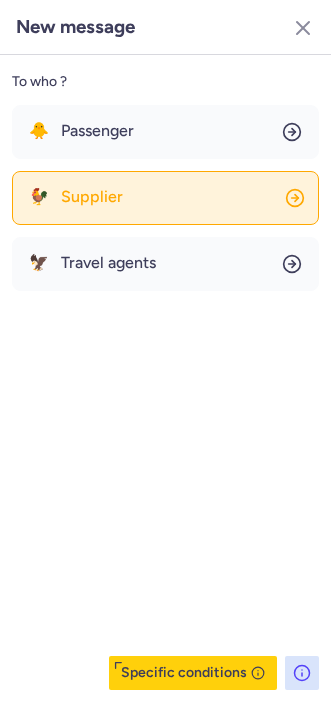 click on "🐓 Supplier" 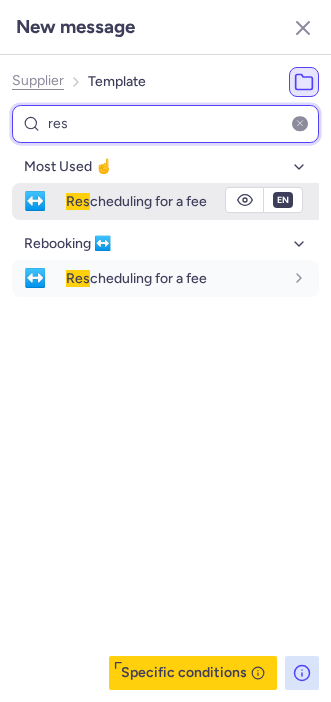type on "res" 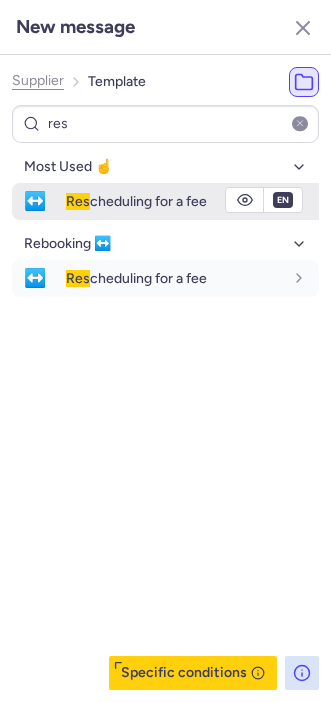 click on "Res cheduling for a fee" at bounding box center (192, 201) 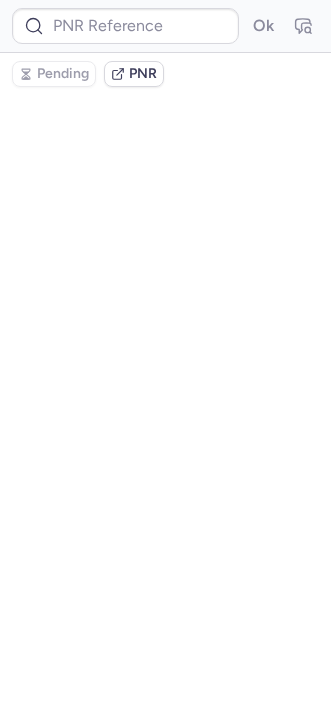 scroll, scrollTop: 0, scrollLeft: 0, axis: both 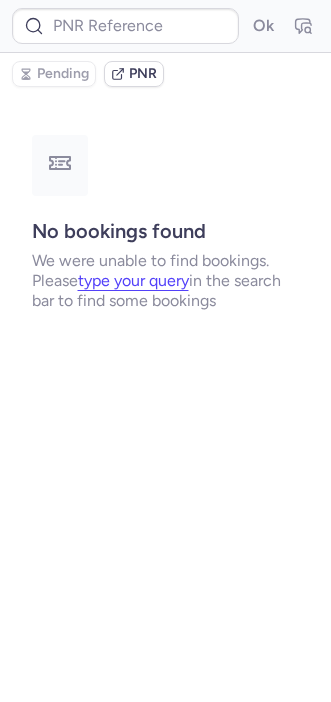 type on "CPO3YG" 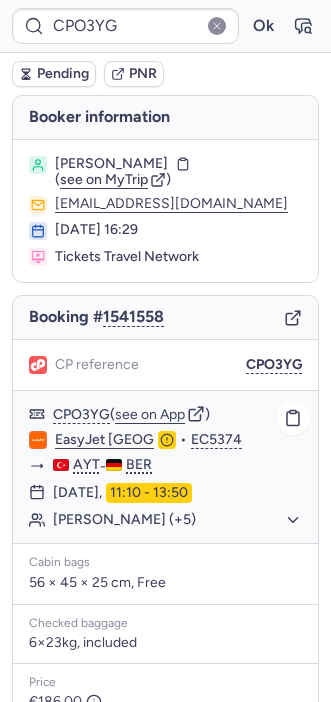 scroll, scrollTop: 260, scrollLeft: 0, axis: vertical 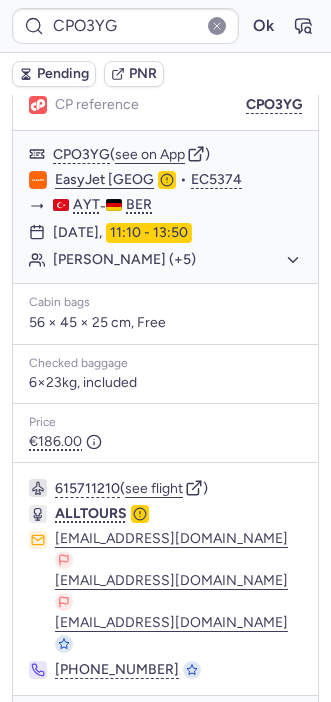 click 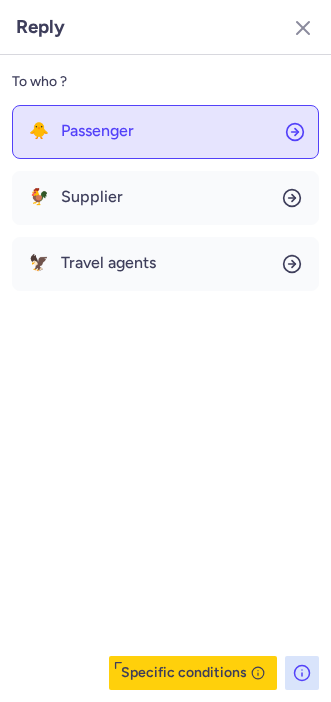 click on "🐥 Passenger" 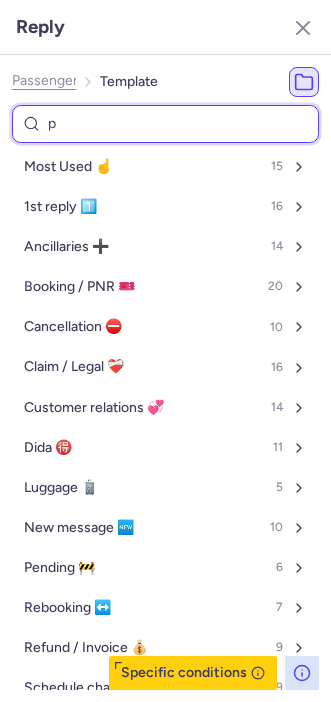 type on "pe" 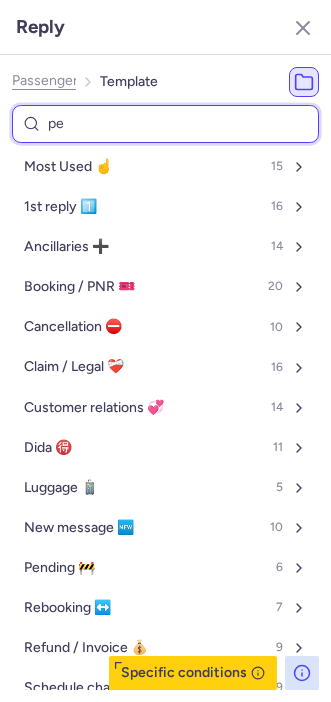 select on "en" 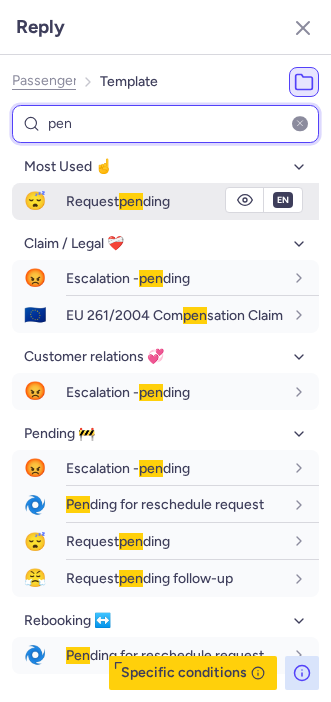 type on "pen" 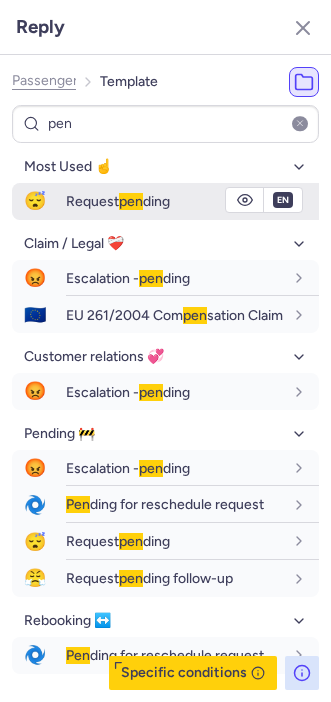 click on "Request  pen ding" at bounding box center (192, 201) 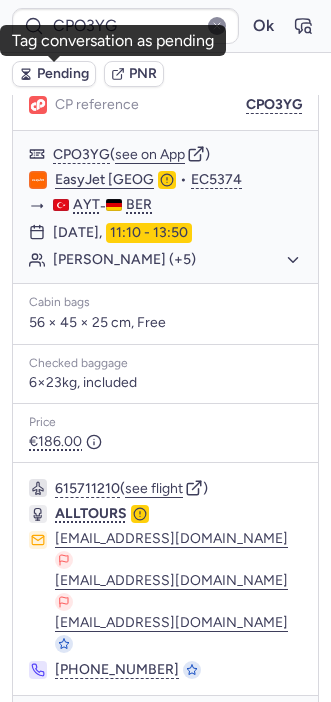 click on "Pending" at bounding box center (63, 74) 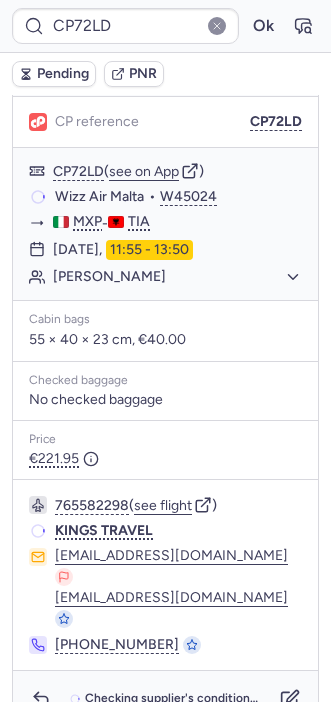 scroll, scrollTop: 239, scrollLeft: 0, axis: vertical 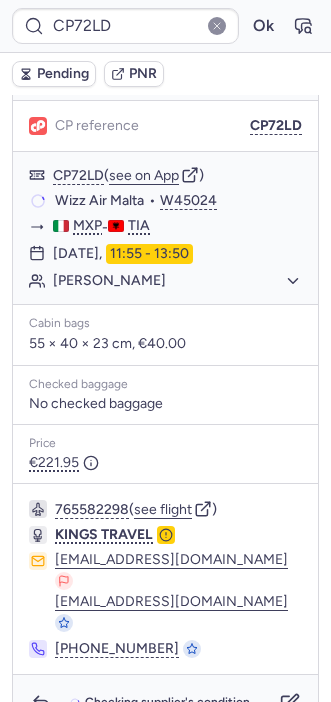 type on "BT120573" 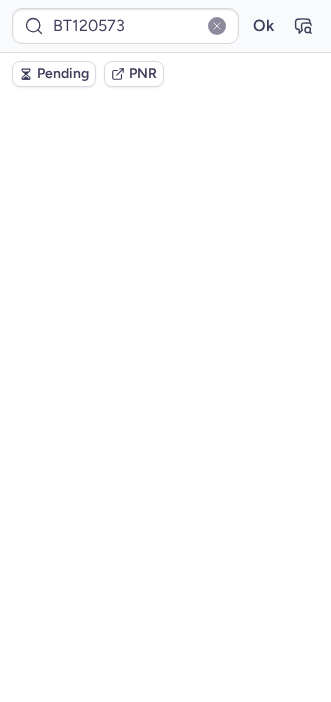 scroll, scrollTop: 0, scrollLeft: 0, axis: both 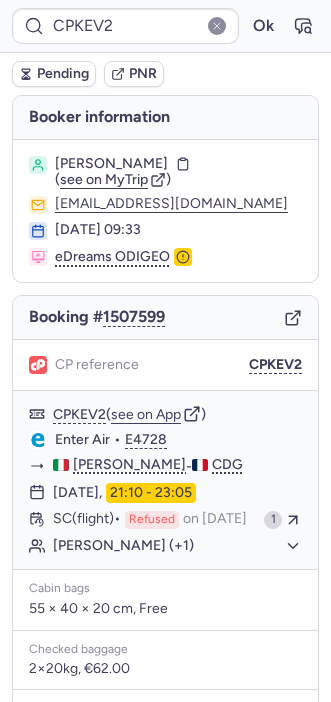 type on "CP72LD" 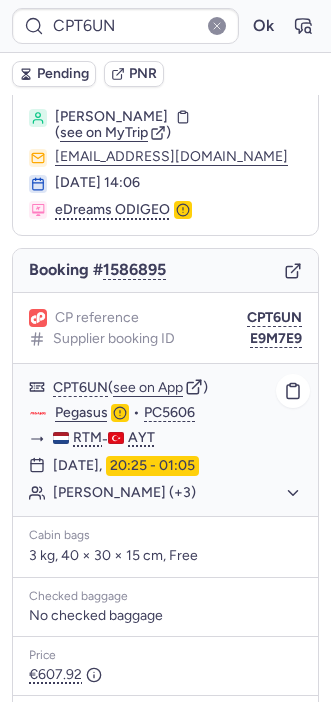 scroll, scrollTop: 280, scrollLeft: 0, axis: vertical 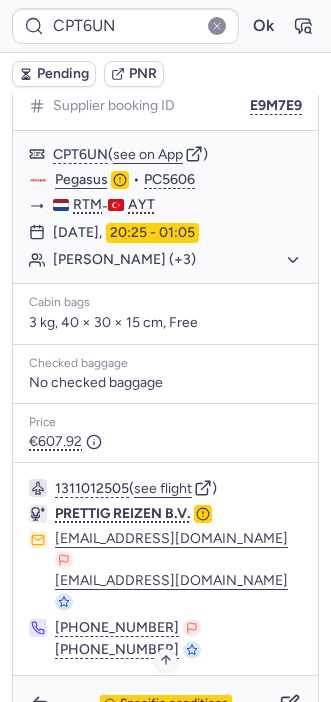 click on "Specific conditions" at bounding box center (166, 704) 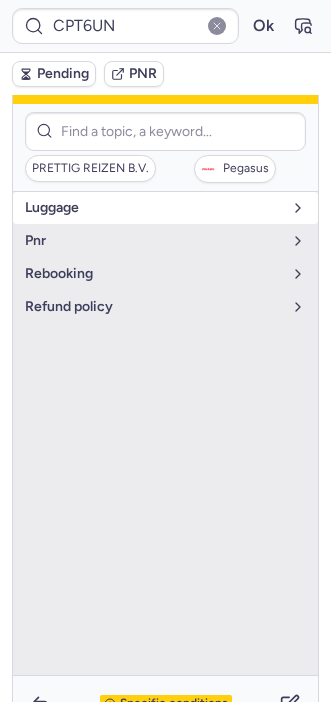 click on "luggage" at bounding box center [153, 208] 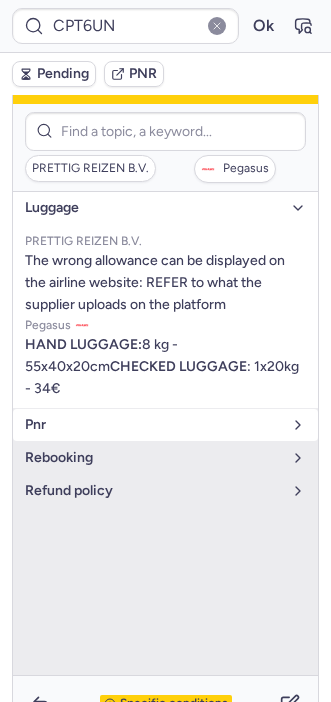 click on "pnr" at bounding box center [153, 425] 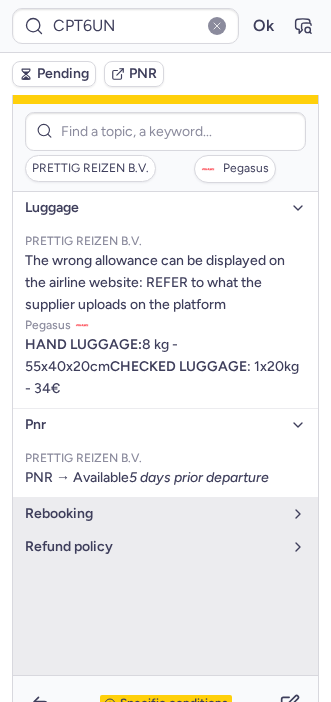 click on "Specific conditions" at bounding box center [166, 704] 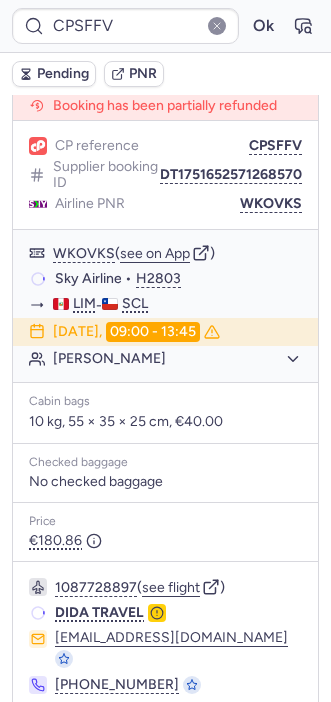 type on "10812519810036" 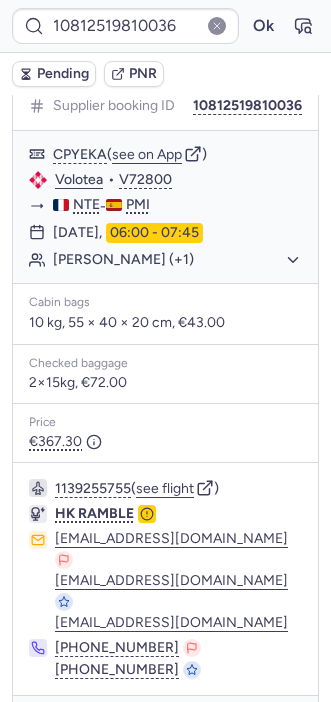 scroll, scrollTop: 0, scrollLeft: 0, axis: both 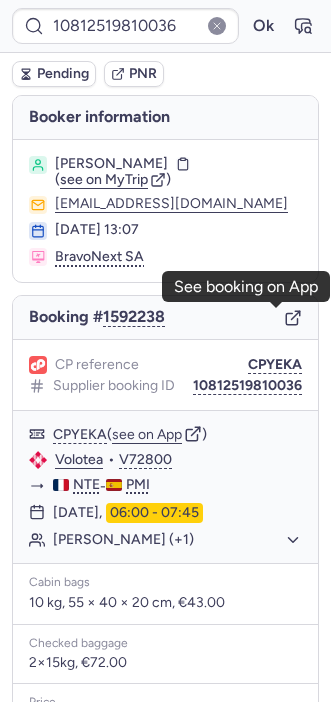 click 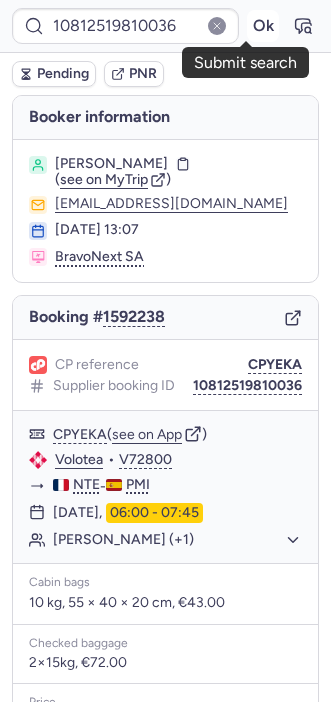 click on "Ok" at bounding box center [263, 26] 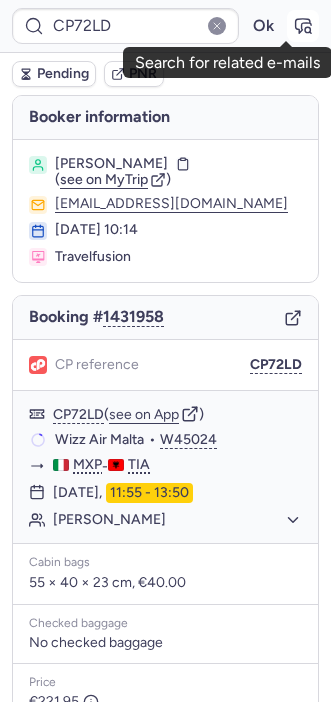 click 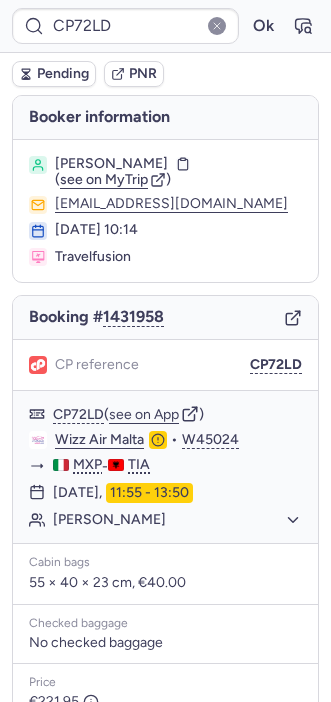 type on "CPSFFV" 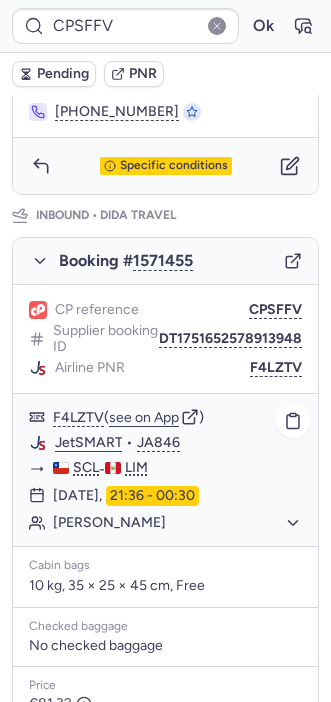 scroll, scrollTop: 949, scrollLeft: 0, axis: vertical 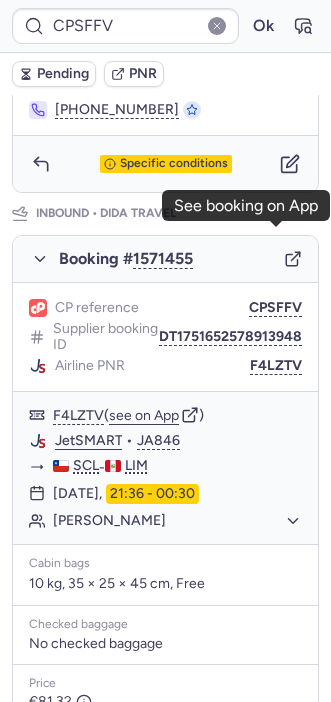 click 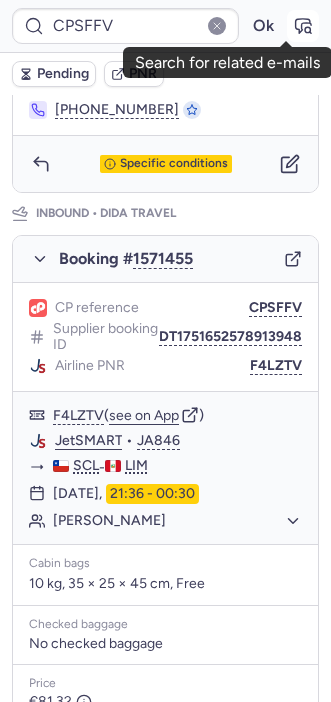 click 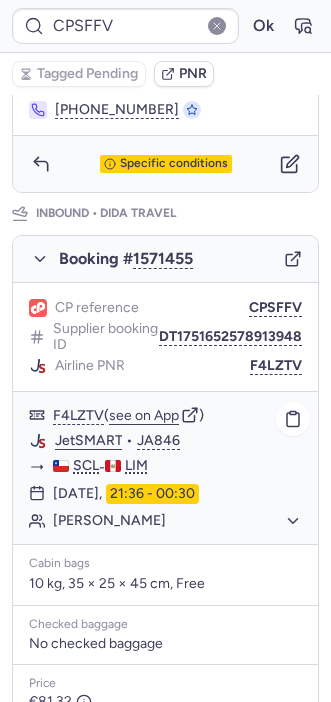 scroll, scrollTop: 1144, scrollLeft: 0, axis: vertical 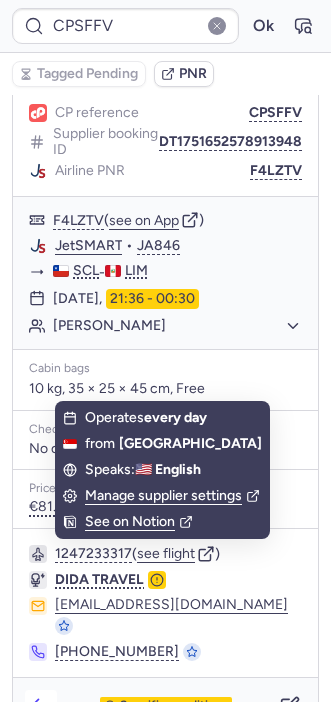 click 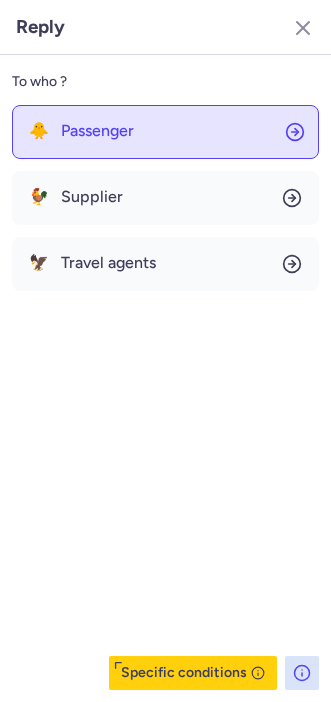 click on "Passenger" at bounding box center [97, 131] 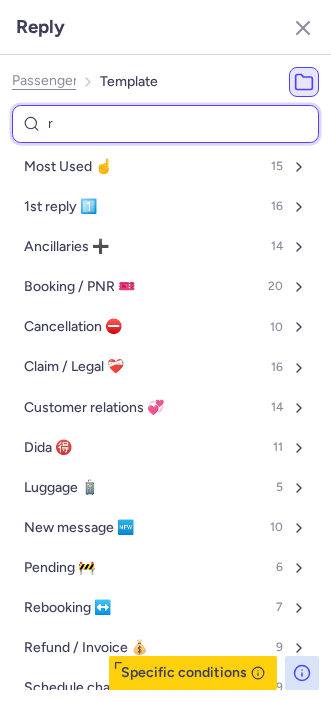 type on "re" 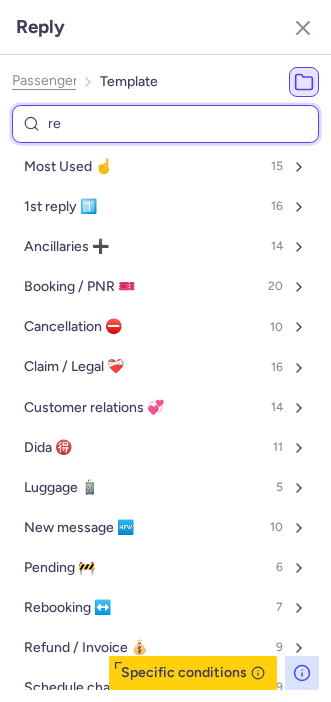 select on "en" 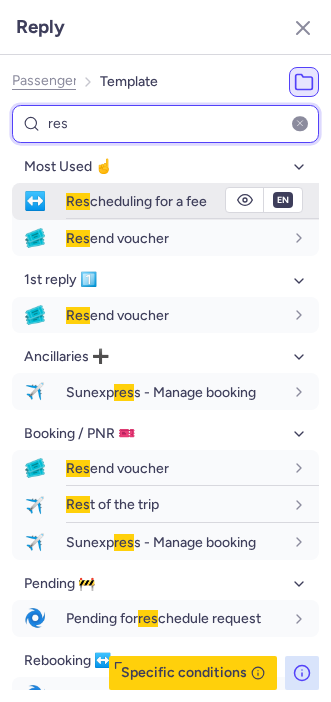 type on "res" 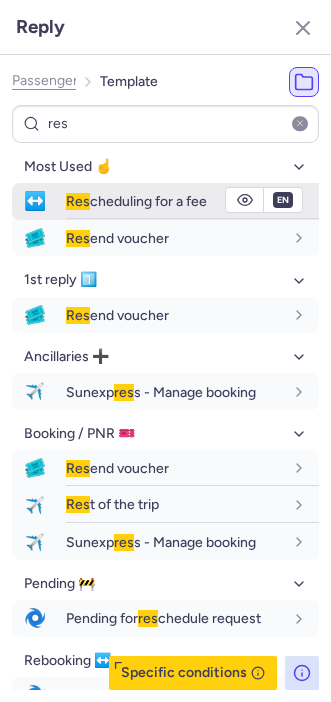 click on "Res" at bounding box center [78, 201] 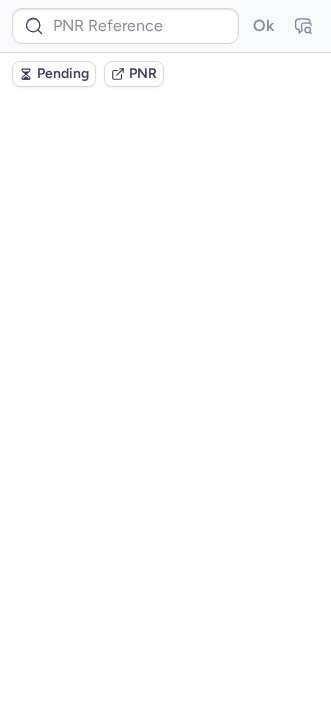 scroll, scrollTop: 0, scrollLeft: 0, axis: both 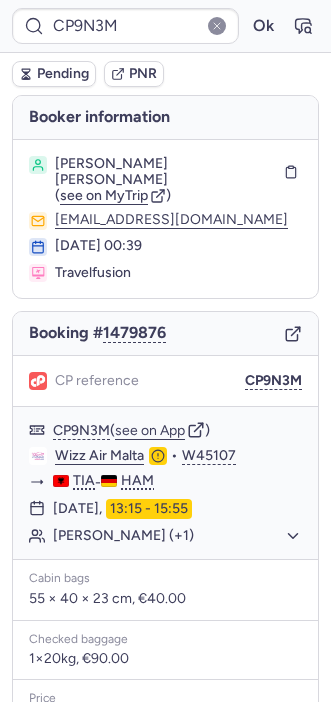 type on "CP7DAL" 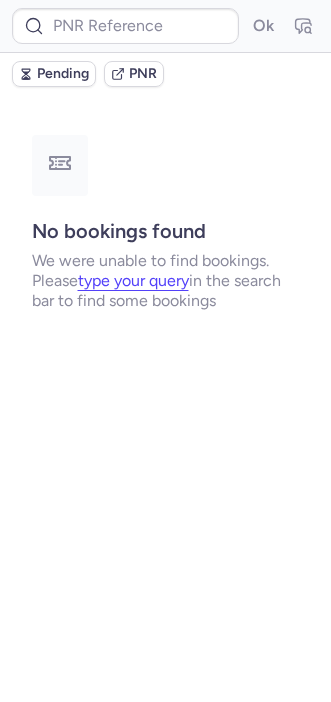 type on "CPPBVQ" 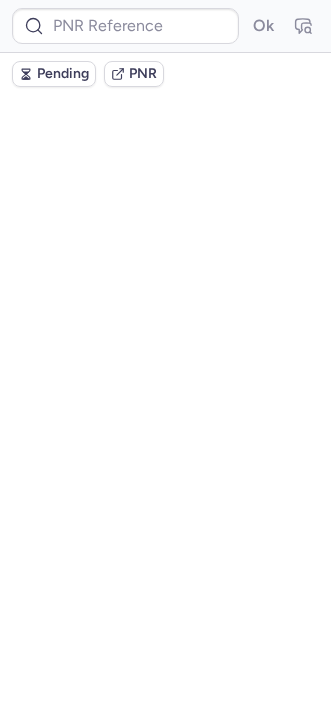 scroll, scrollTop: 0, scrollLeft: 0, axis: both 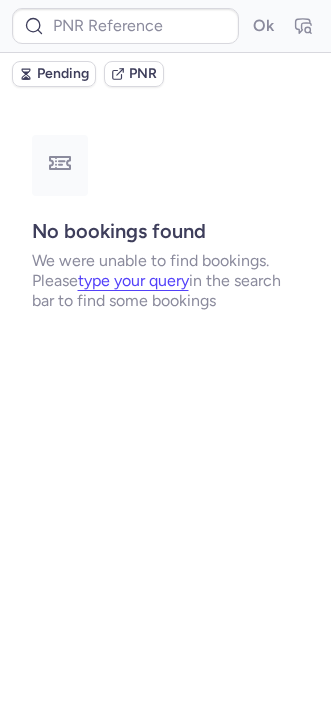 type on "CP7DAL" 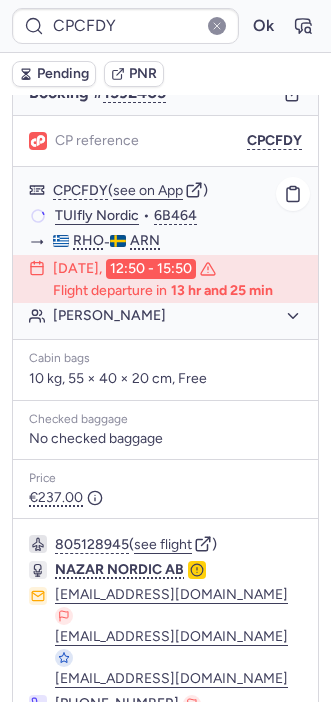 scroll, scrollTop: 317, scrollLeft: 0, axis: vertical 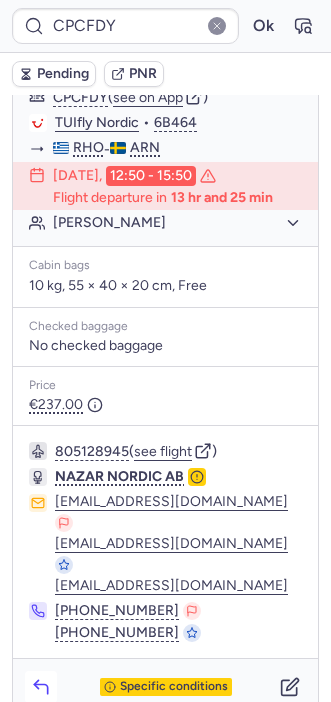 click at bounding box center (41, 687) 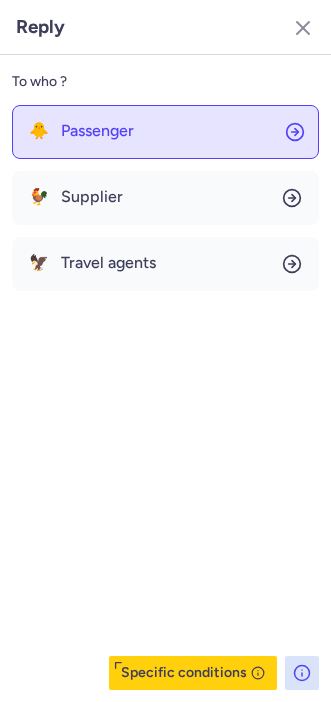 click on "🐥 Passenger" 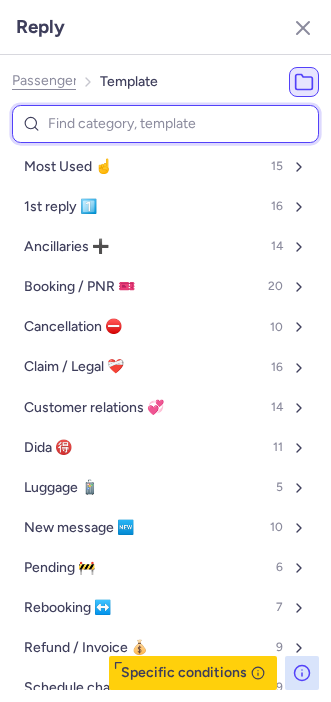 type on "c" 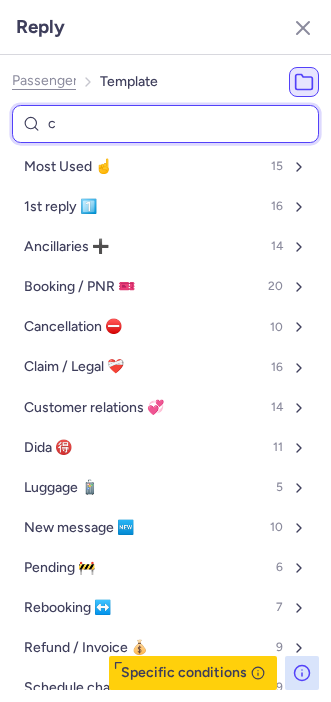 select on "en" 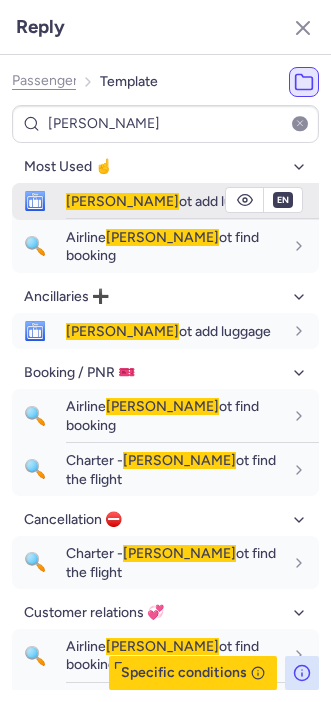 click on "[PERSON_NAME]" at bounding box center (122, 201) 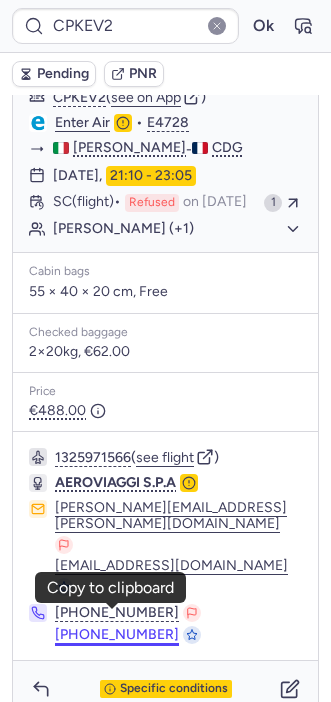 scroll, scrollTop: 327, scrollLeft: 0, axis: vertical 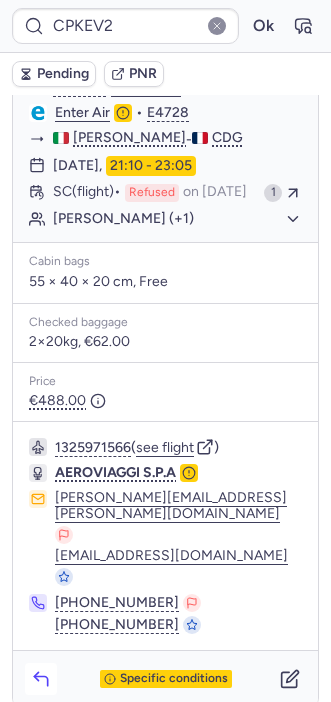 click 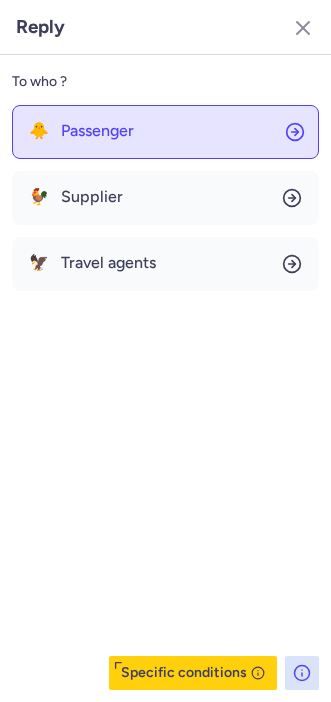 click on "🐥 Passenger" 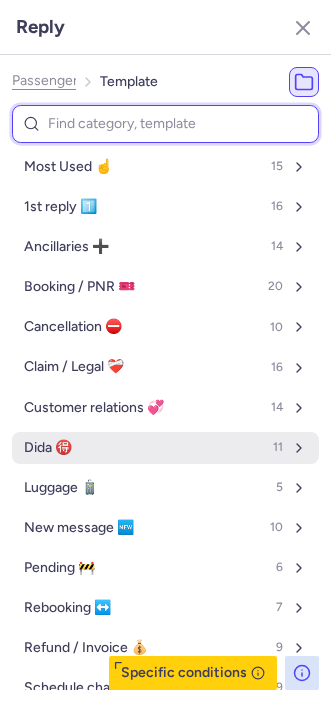scroll, scrollTop: 56, scrollLeft: 0, axis: vertical 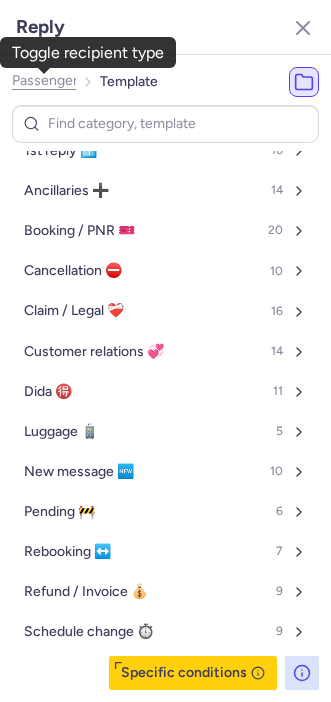 click on "Passenger" 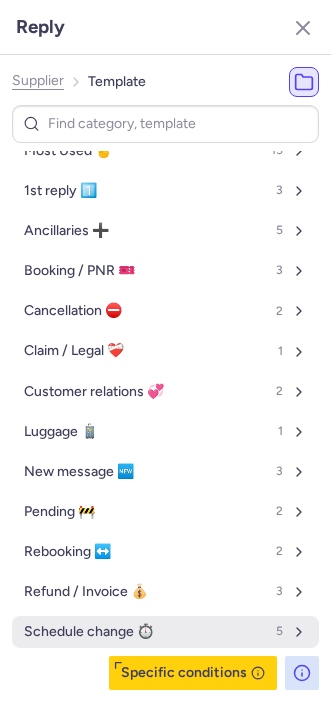 click on "Schedule change ⏱️" at bounding box center (89, 632) 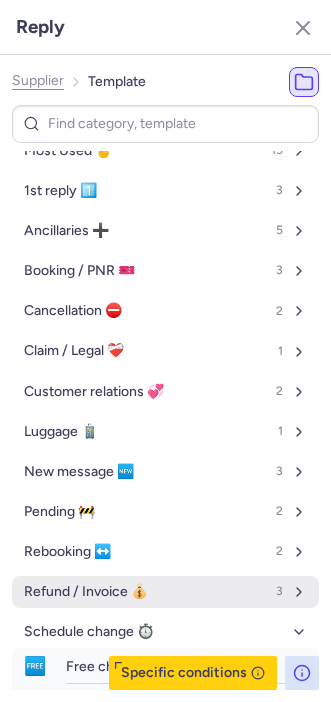 scroll, scrollTop: 199, scrollLeft: 0, axis: vertical 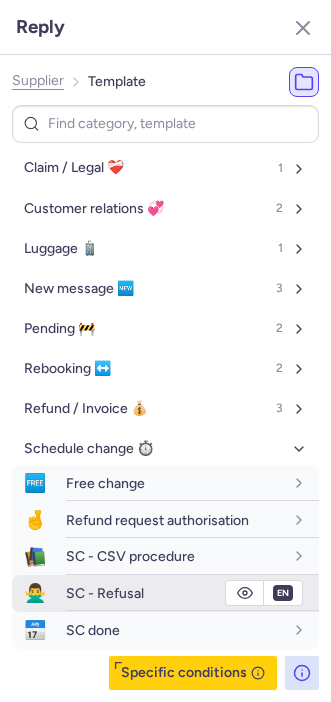 click on "SC - Refusal" at bounding box center [105, 593] 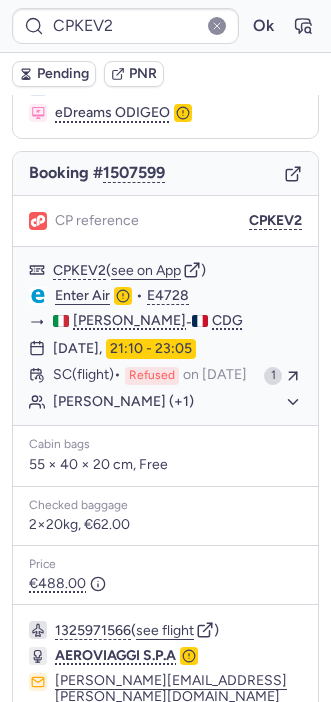 scroll, scrollTop: 0, scrollLeft: 0, axis: both 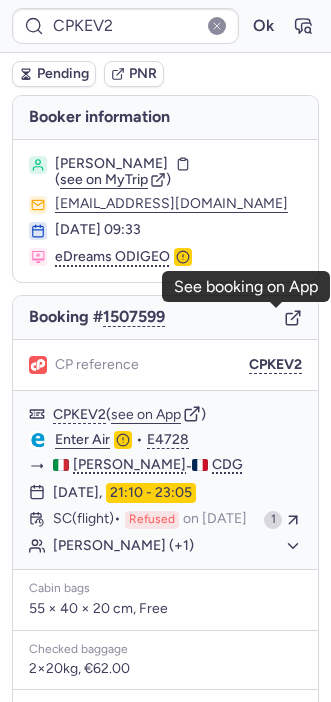 click 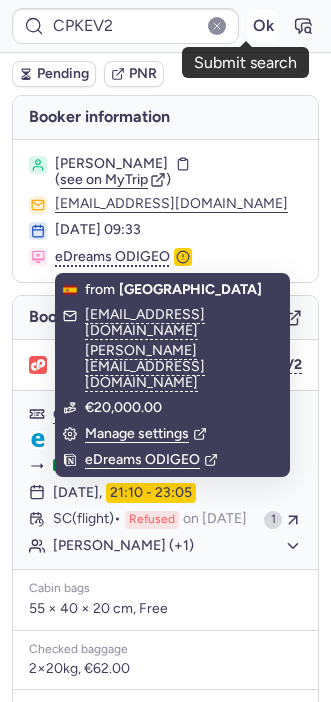 click on "Ok" at bounding box center (263, 26) 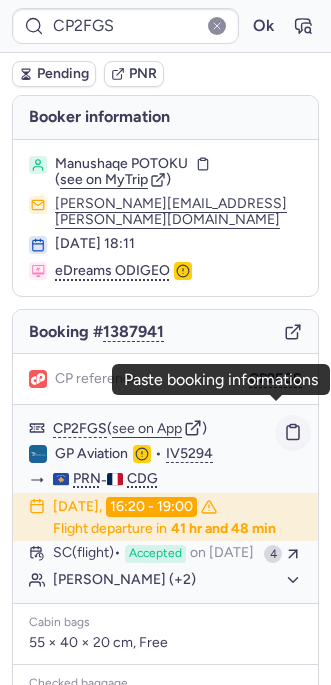 click 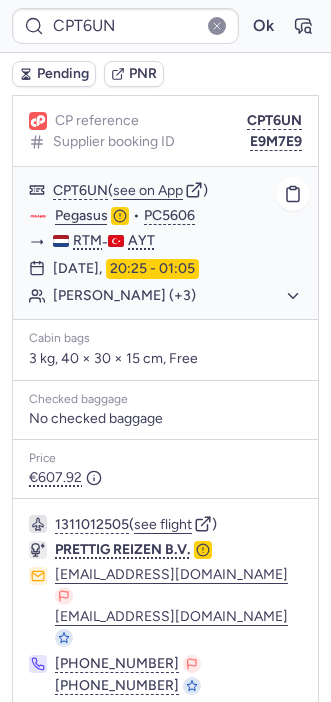 scroll, scrollTop: 280, scrollLeft: 0, axis: vertical 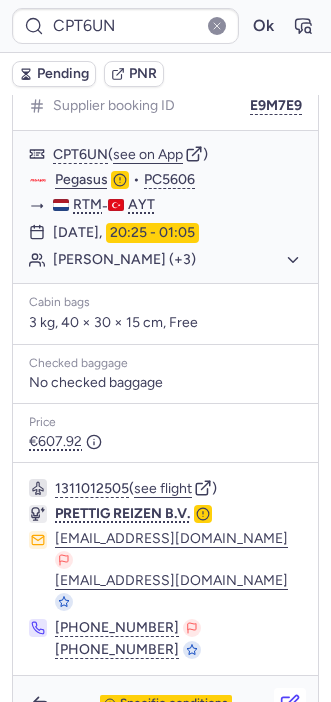 click 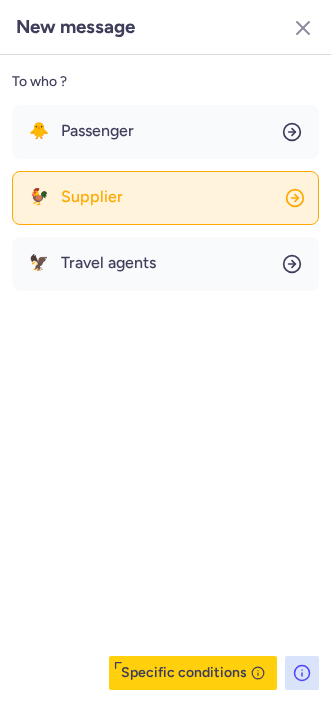 click on "🐓 Supplier" 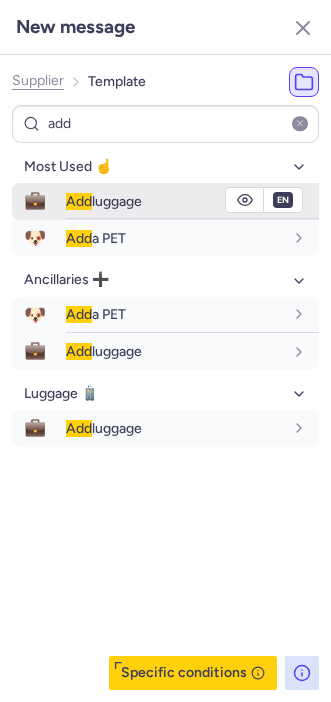 click on "Add  luggage" at bounding box center (192, 201) 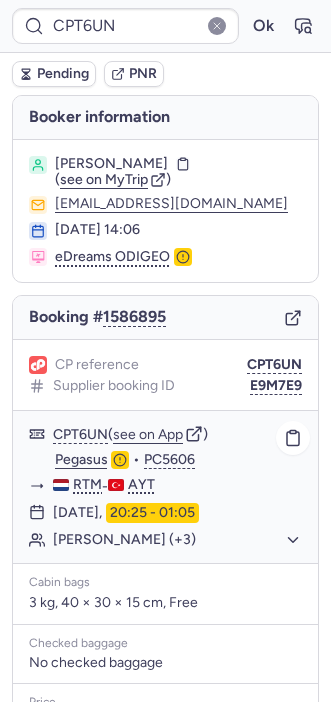 scroll, scrollTop: 280, scrollLeft: 0, axis: vertical 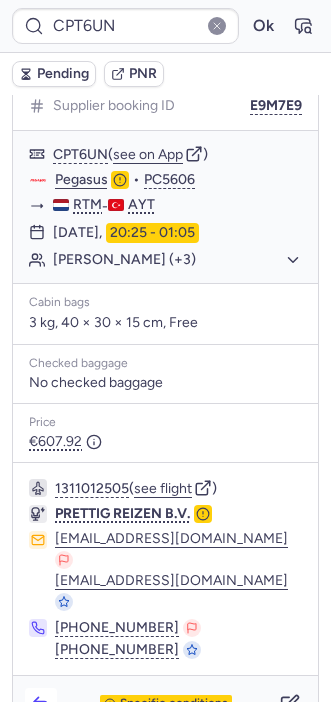 click 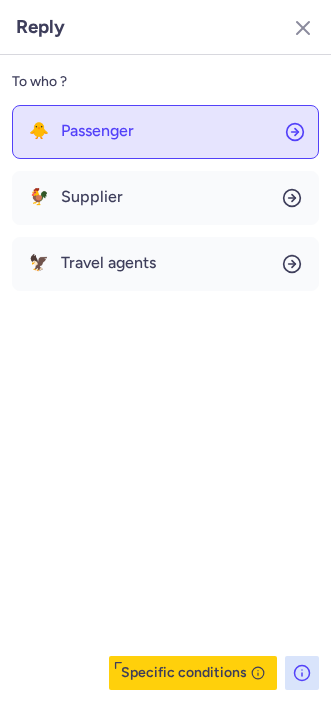 click on "🐥 Passenger" 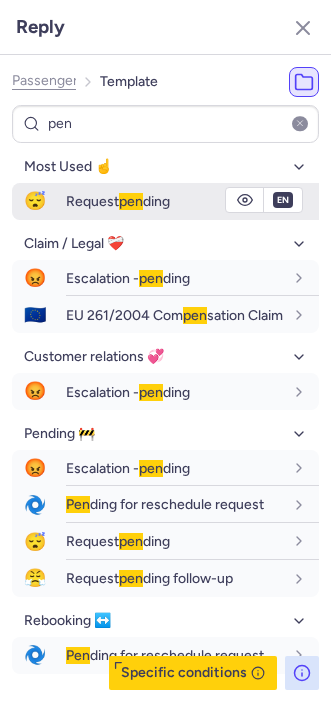 click on "Request  pen ding" at bounding box center (118, 201) 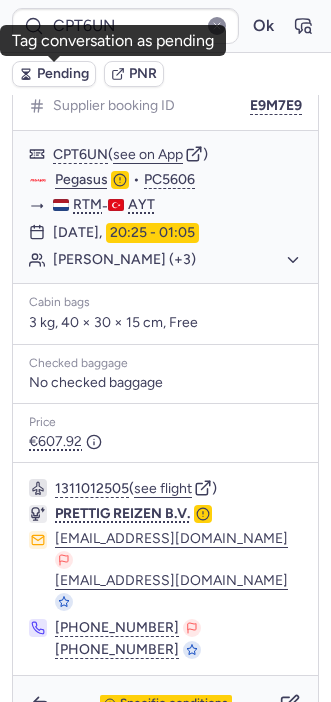 click on "Pending" at bounding box center [63, 74] 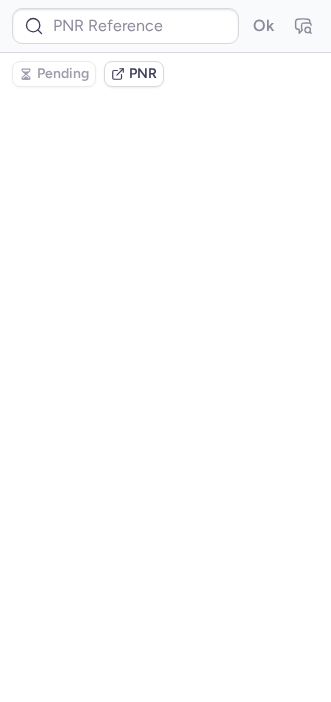 scroll, scrollTop: 0, scrollLeft: 0, axis: both 